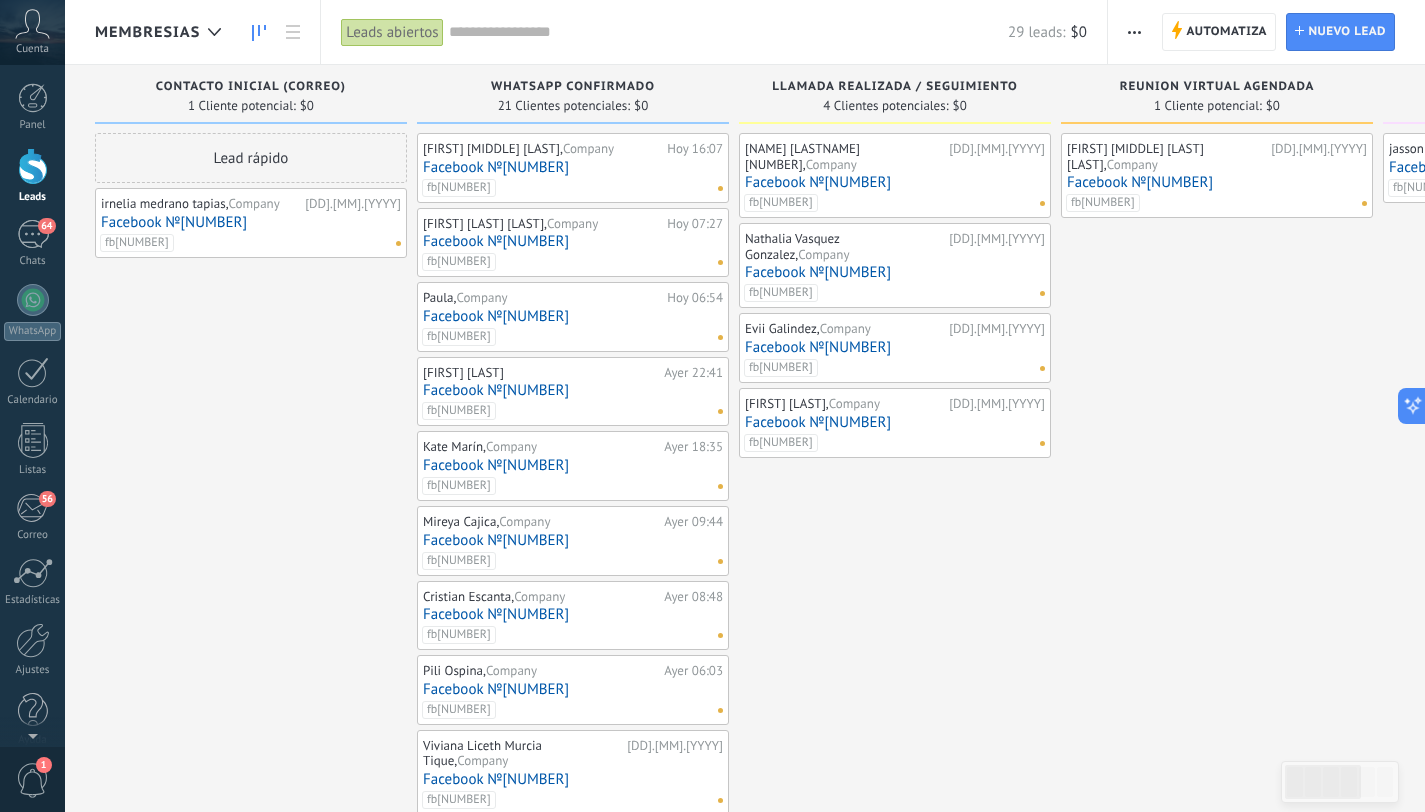 scroll, scrollTop: 0, scrollLeft: 0, axis: both 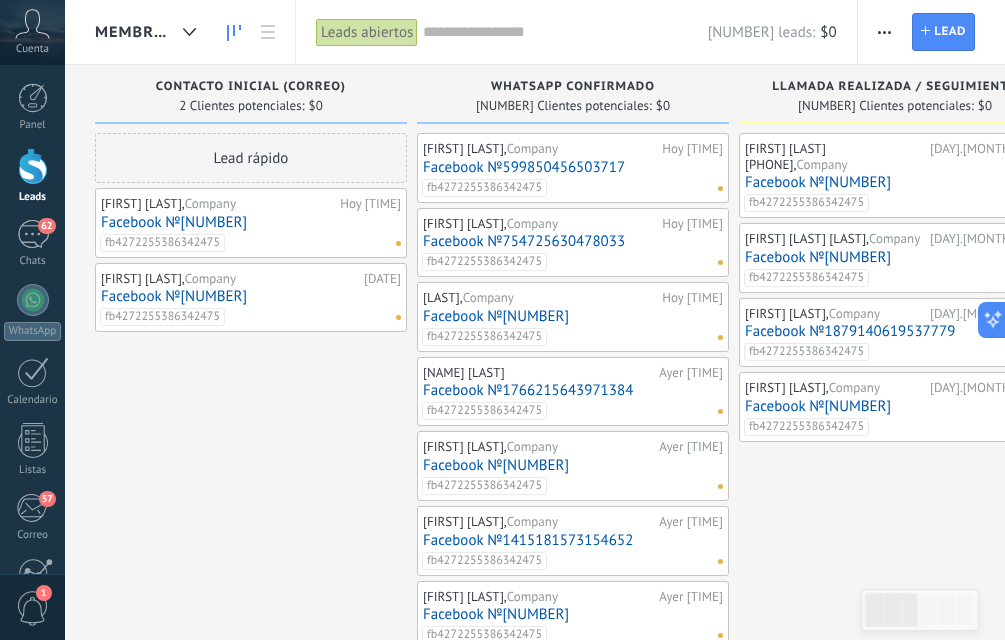 click on "Facebook №[NUMBER]" at bounding box center (251, 222) 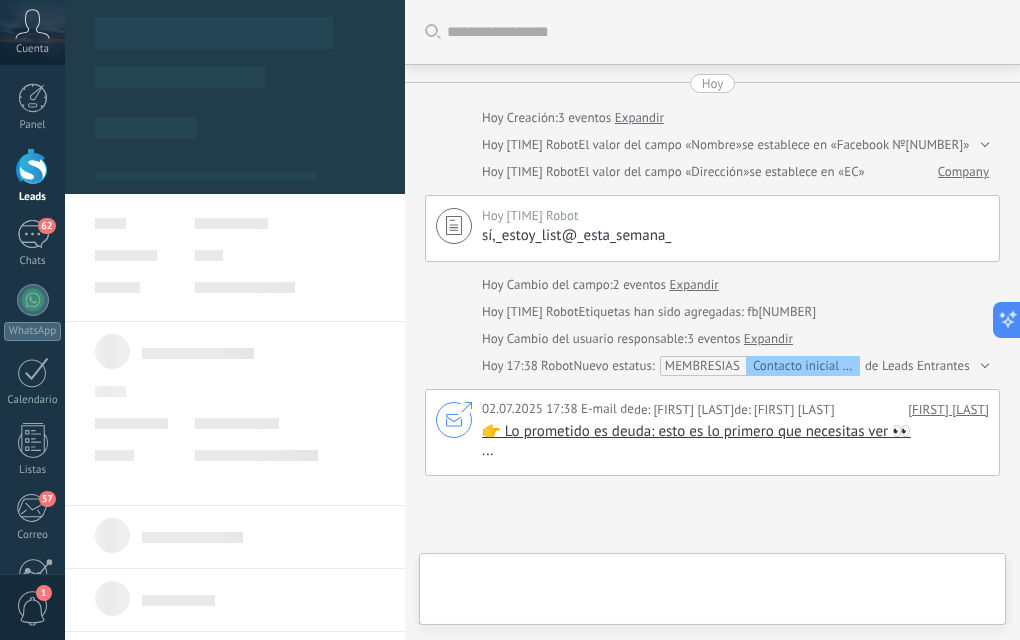 scroll, scrollTop: 206, scrollLeft: 0, axis: vertical 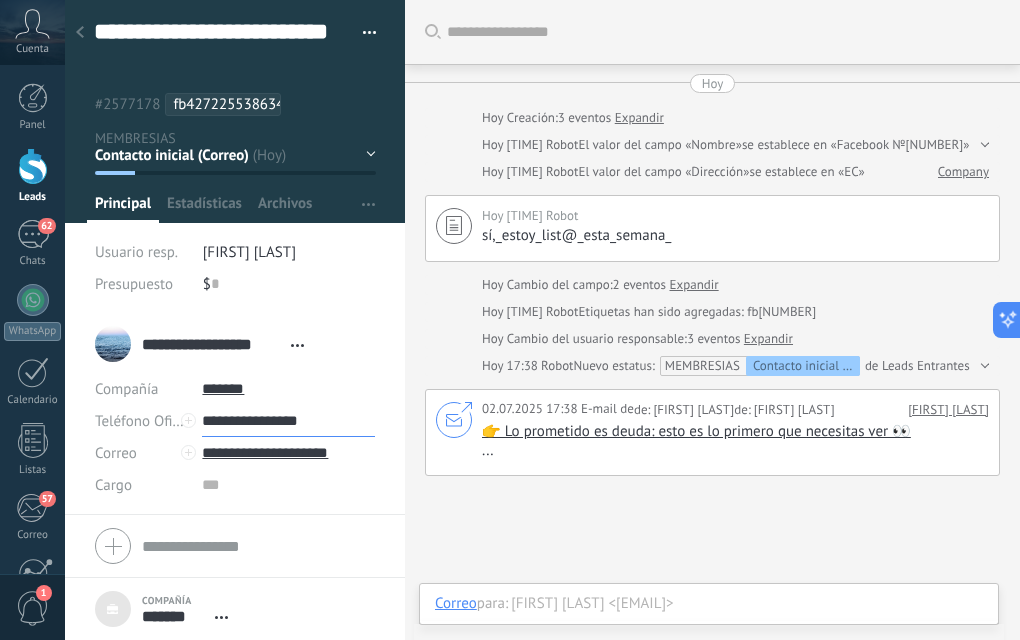click on "**********" at bounding box center (288, 421) 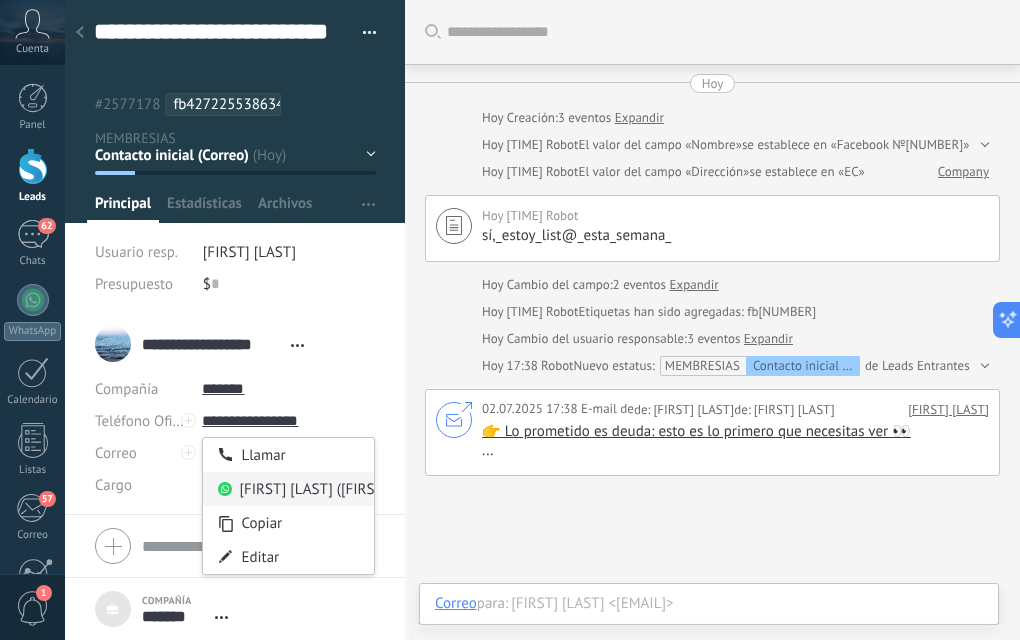 click on "[FIRST] [LAST] ([FIRST] [LAST])" at bounding box center [288, 489] 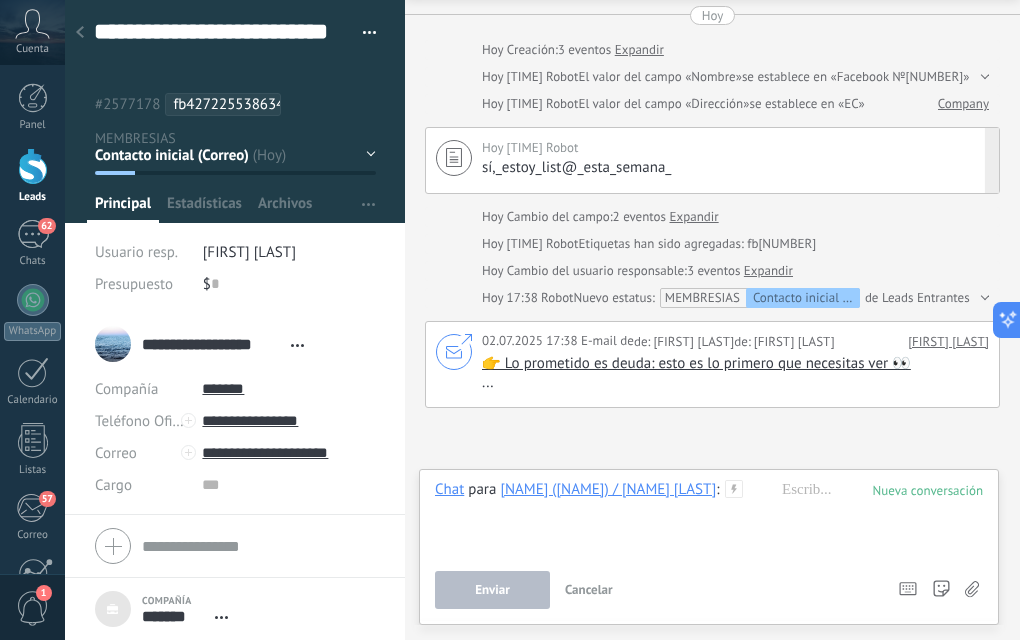 scroll, scrollTop: 0, scrollLeft: 0, axis: both 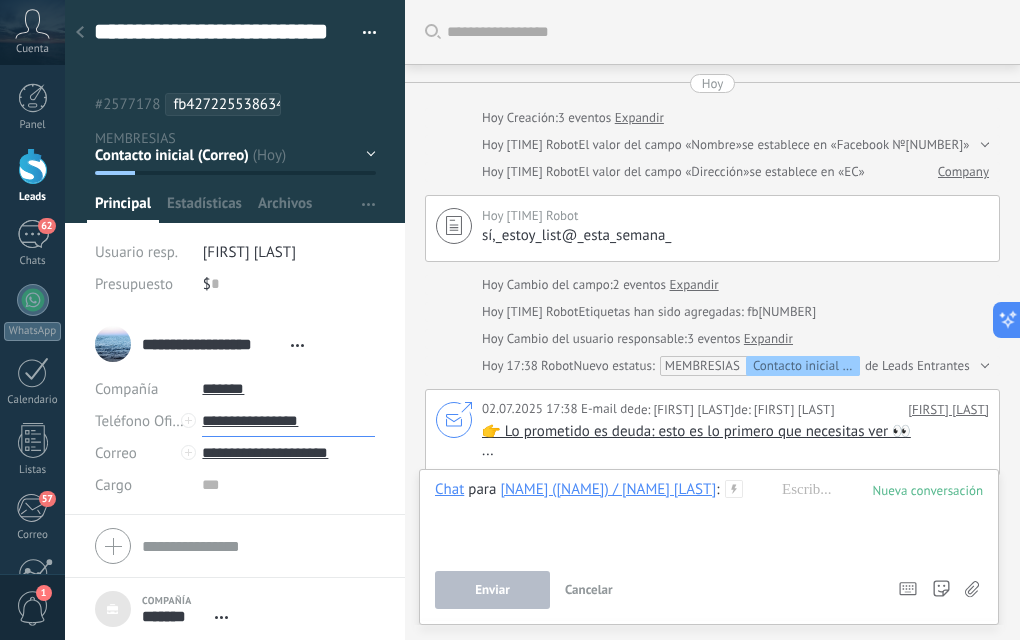 click on "**********" at bounding box center (288, 421) 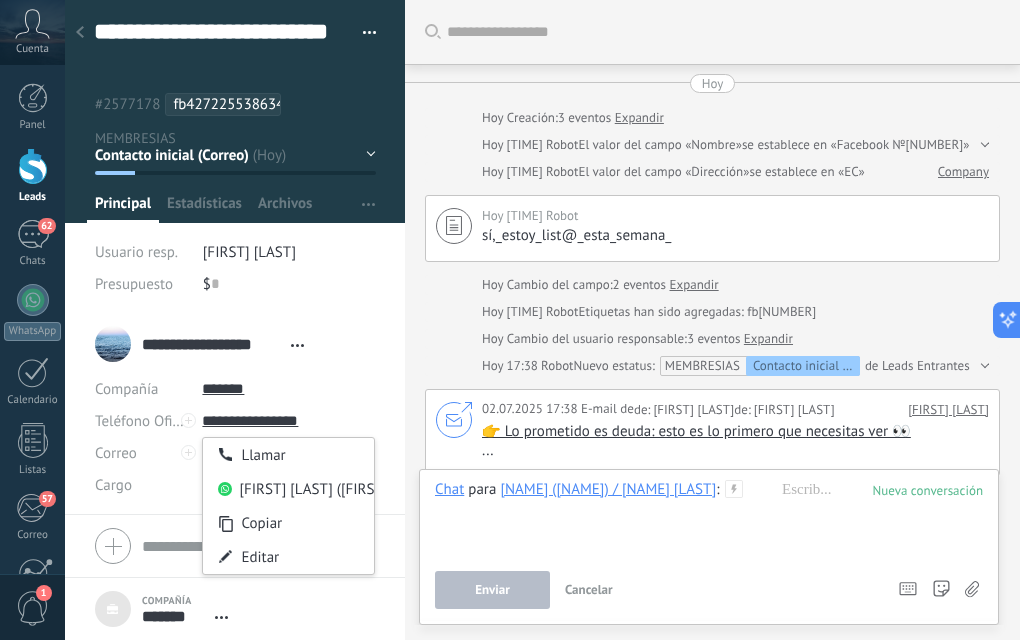 drag, startPoint x: 280, startPoint y: 485, endPoint x: 382, endPoint y: 485, distance: 102 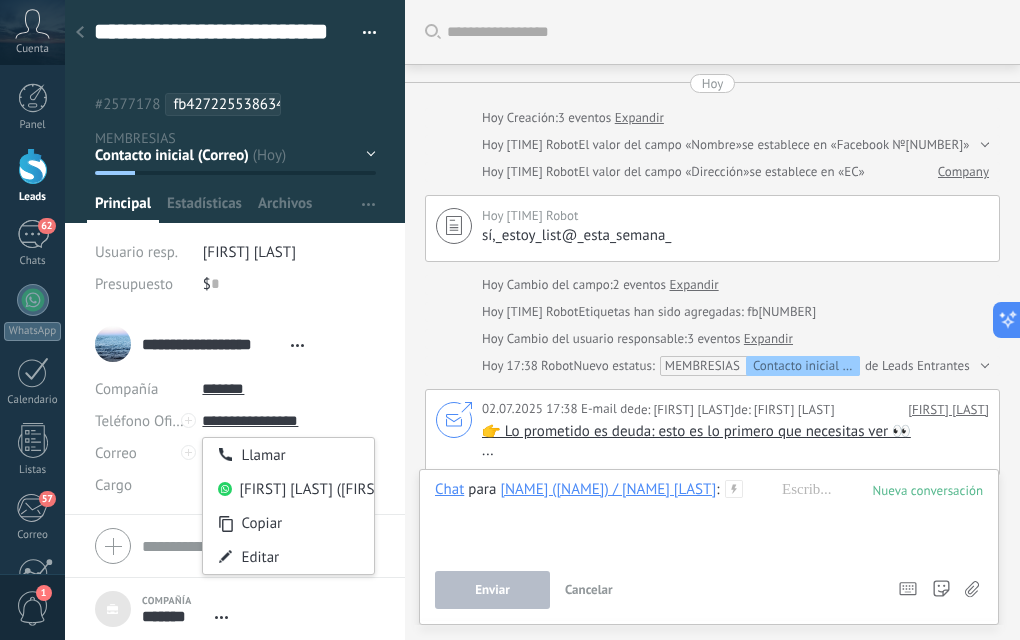 click on "[FIRST] [LAST] ([FIRST] [LAST])" at bounding box center (288, 489) 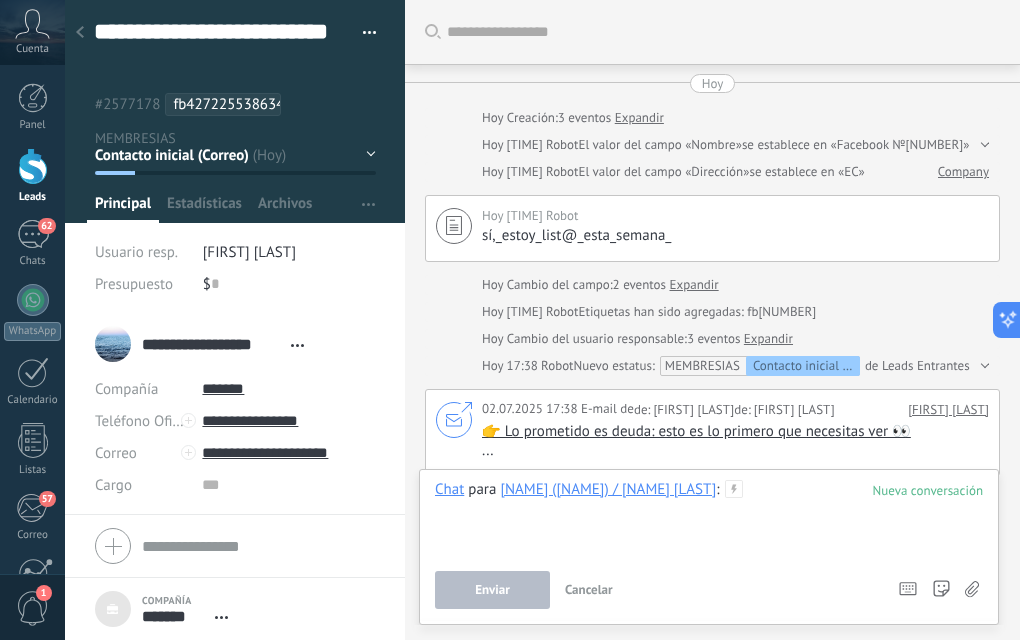 paste 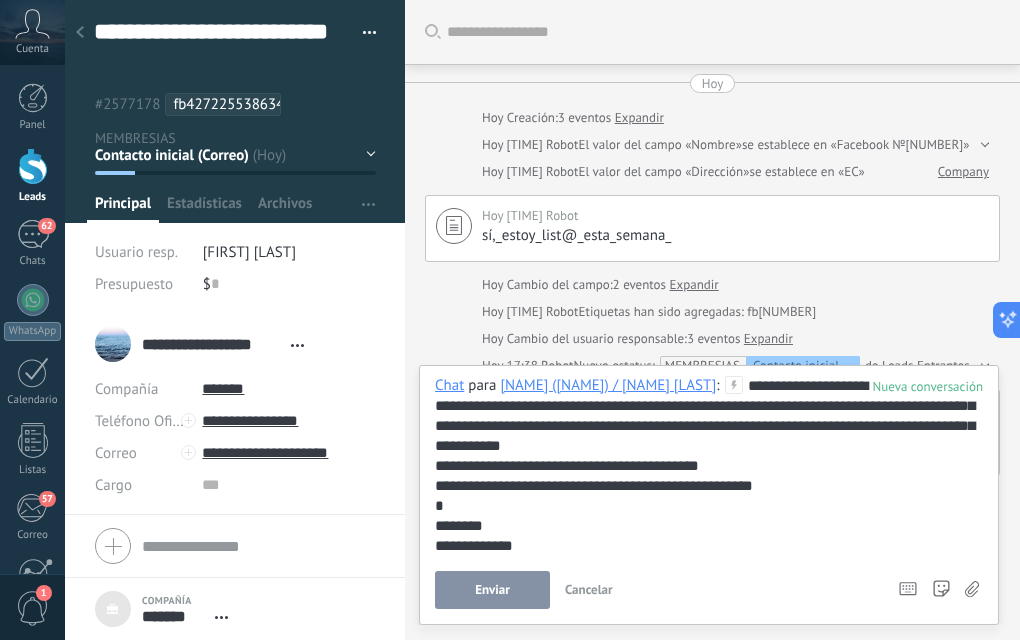 drag, startPoint x: 840, startPoint y: 393, endPoint x: 864, endPoint y: 389, distance: 24.33105 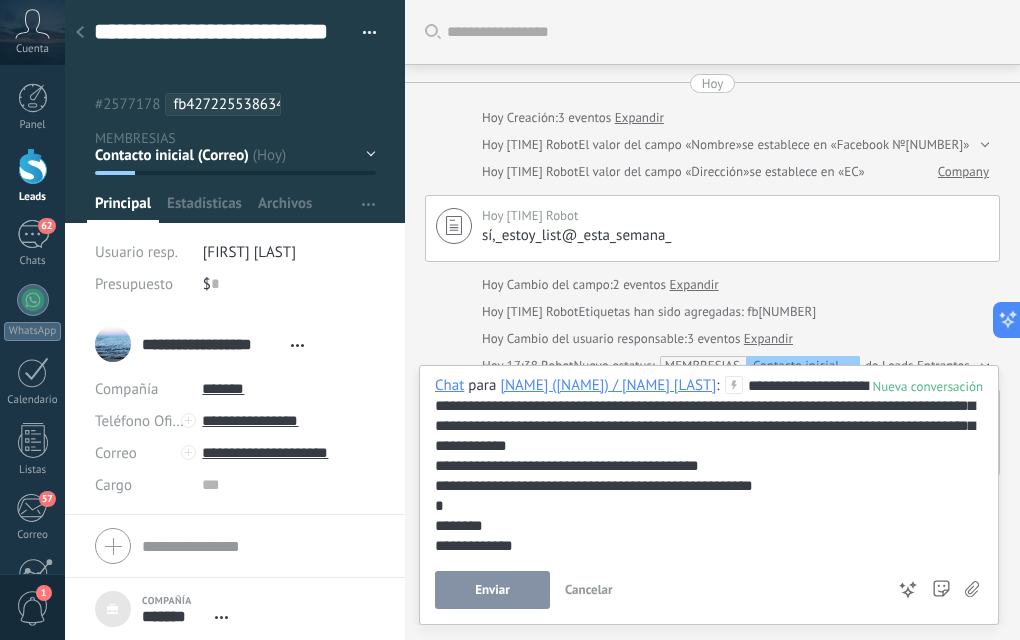 click on "Enviar" at bounding box center [492, 590] 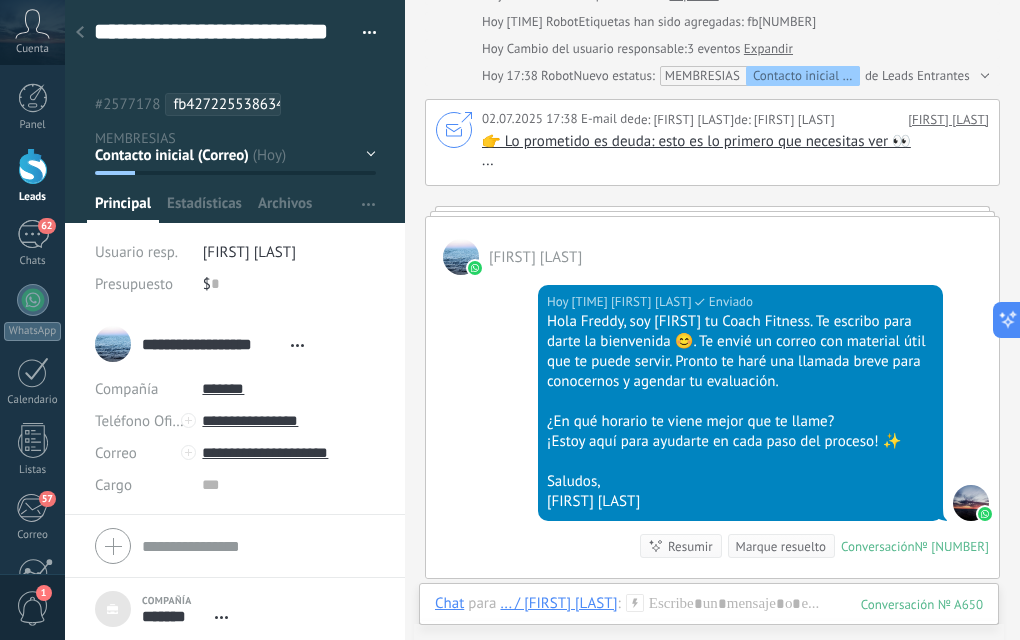 scroll, scrollTop: 599, scrollLeft: 0, axis: vertical 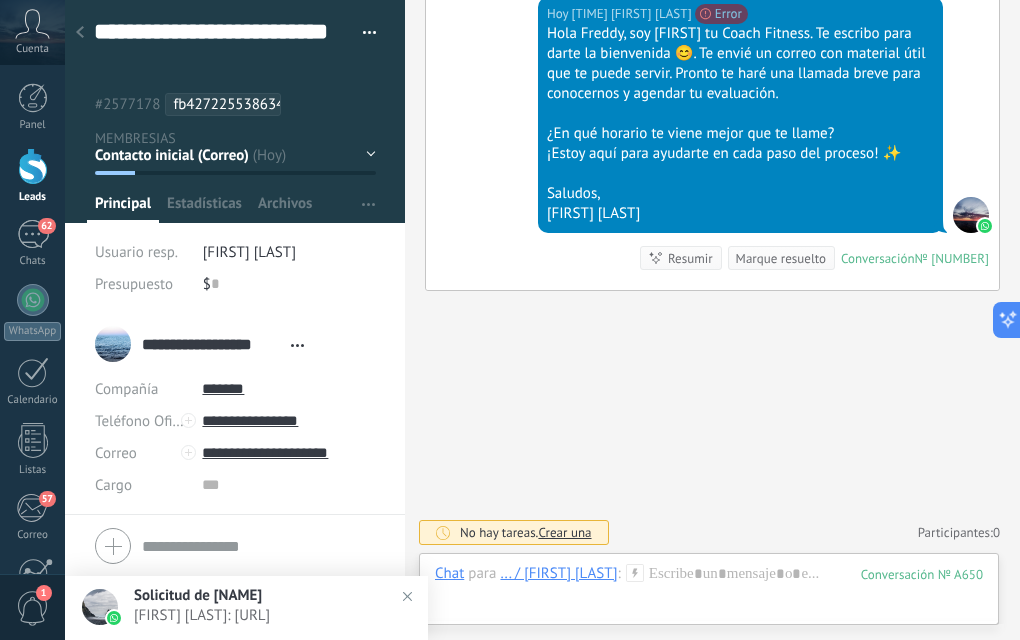 click at bounding box center (33, 166) 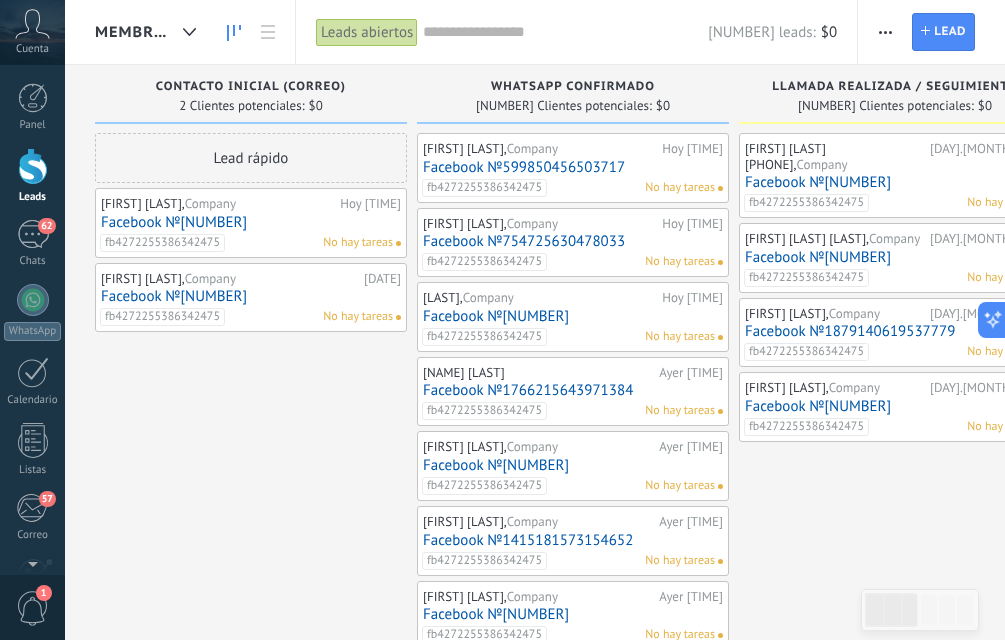 click on "Facebook №[NUMBER]" at bounding box center [251, 222] 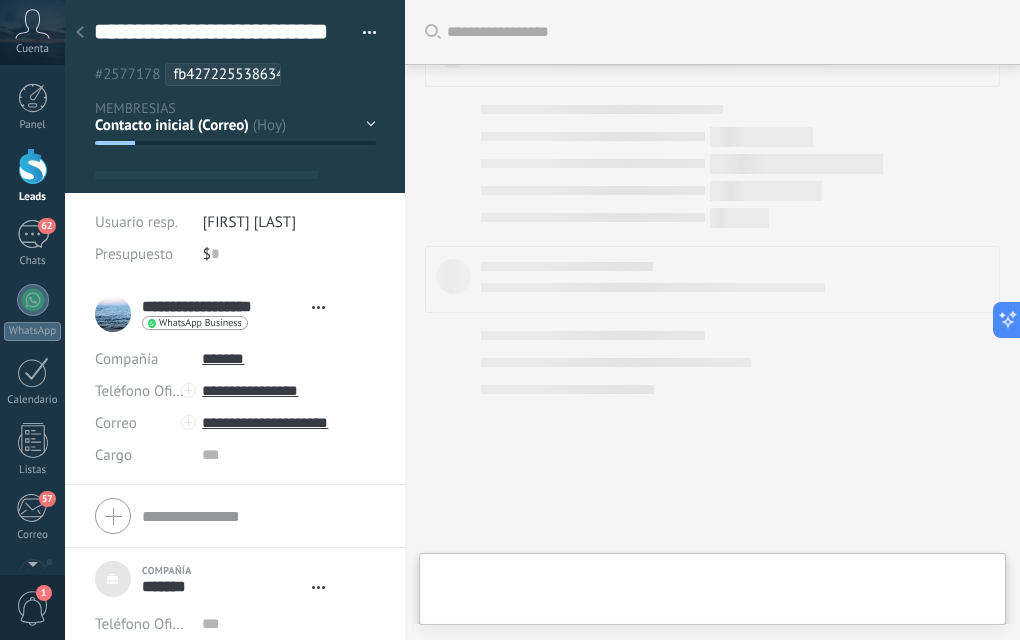 scroll, scrollTop: 599, scrollLeft: 0, axis: vertical 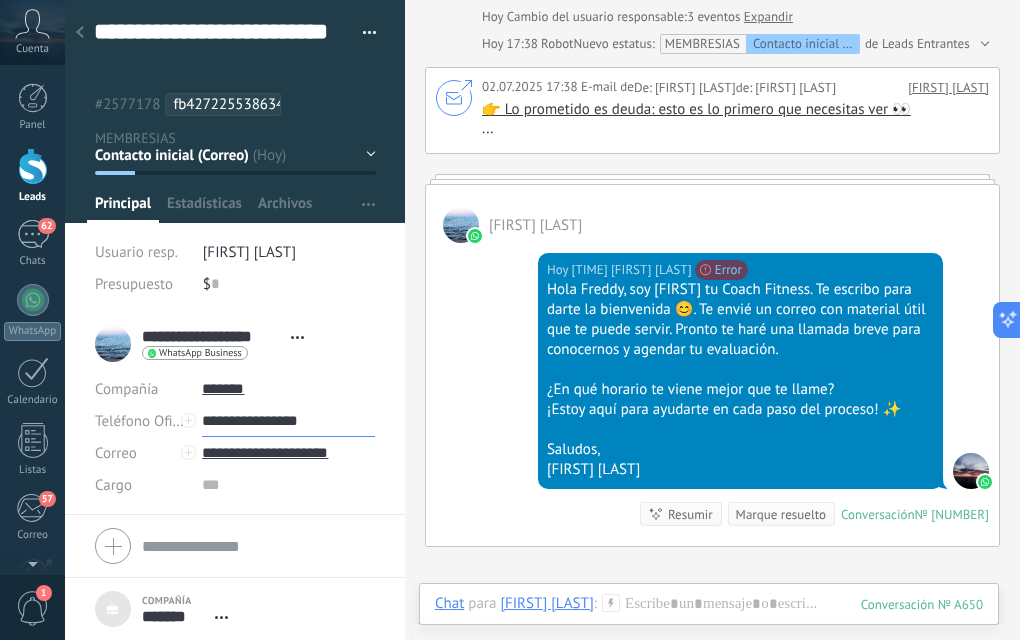 drag, startPoint x: 328, startPoint y: 417, endPoint x: 314, endPoint y: 421, distance: 14.56022 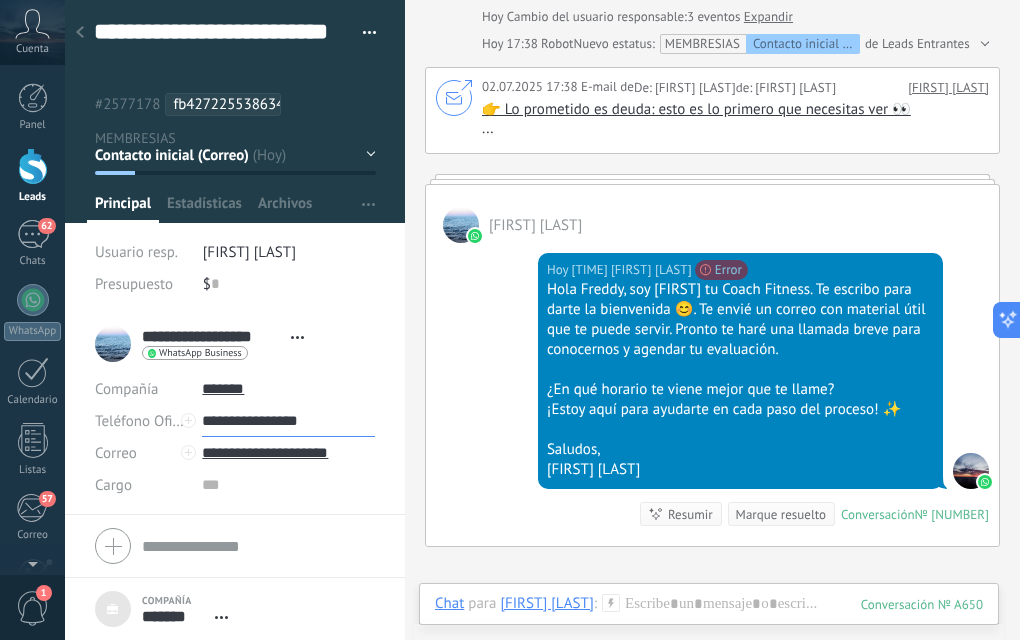 click on "**********" at bounding box center [288, 421] 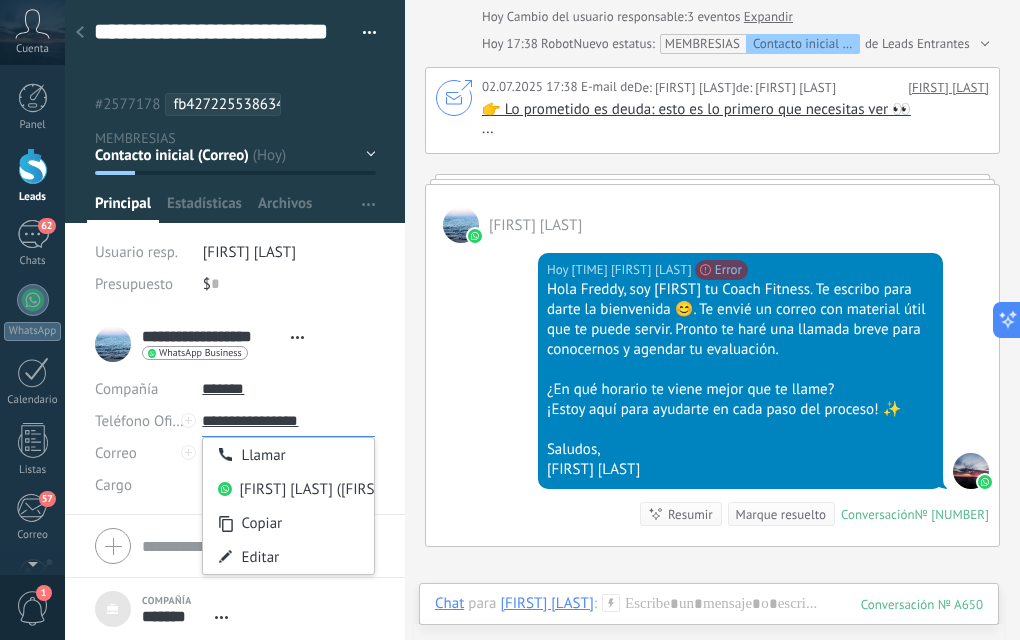 drag, startPoint x: 275, startPoint y: 421, endPoint x: 336, endPoint y: 423, distance: 61.03278 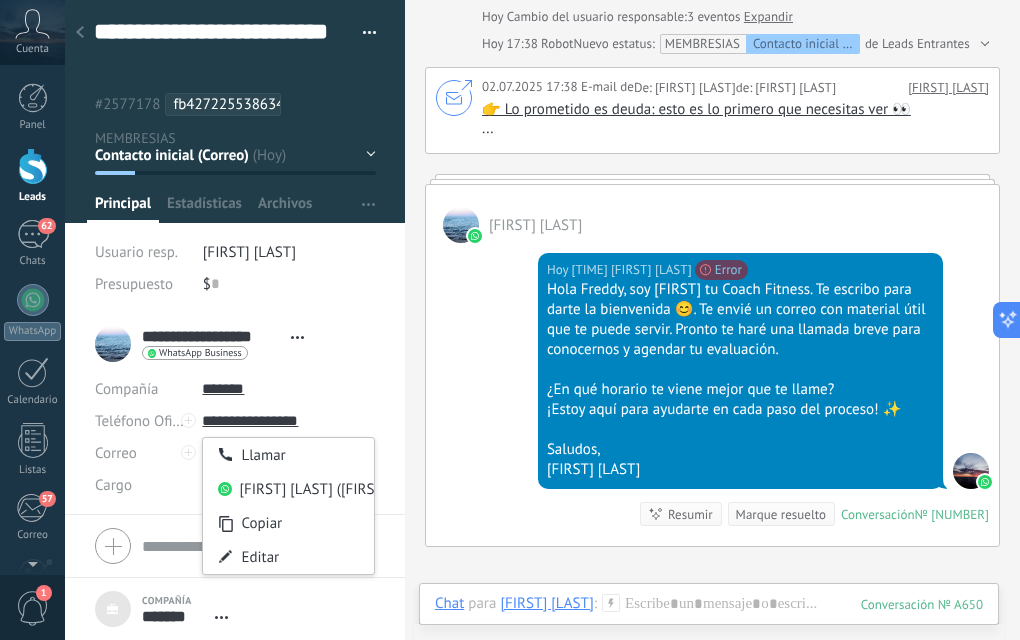 drag, startPoint x: 369, startPoint y: 423, endPoint x: 338, endPoint y: 415, distance: 32.01562 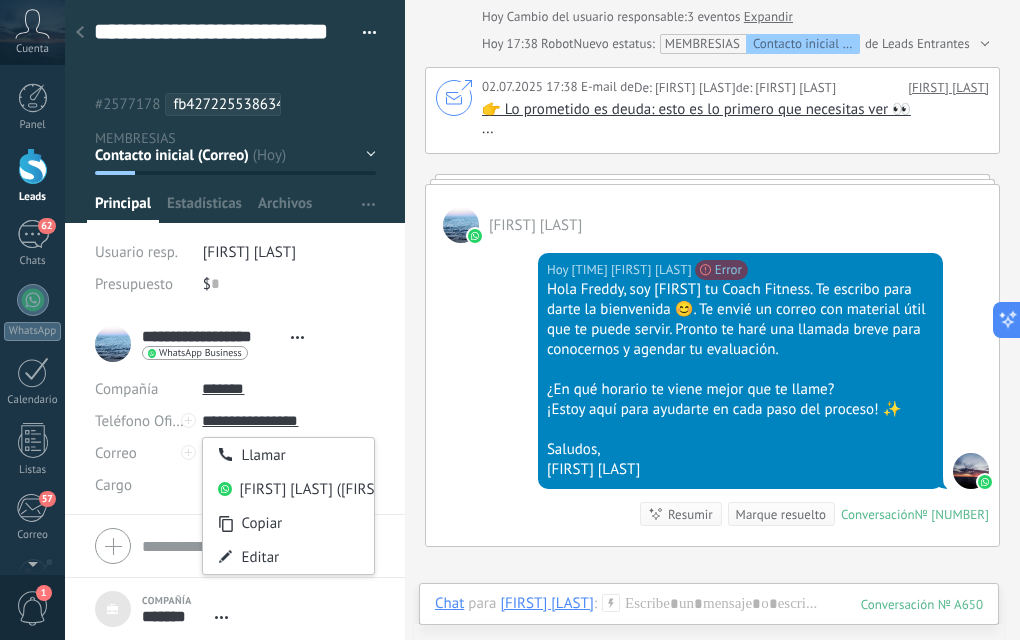 click on "**********" at bounding box center [235, 414] 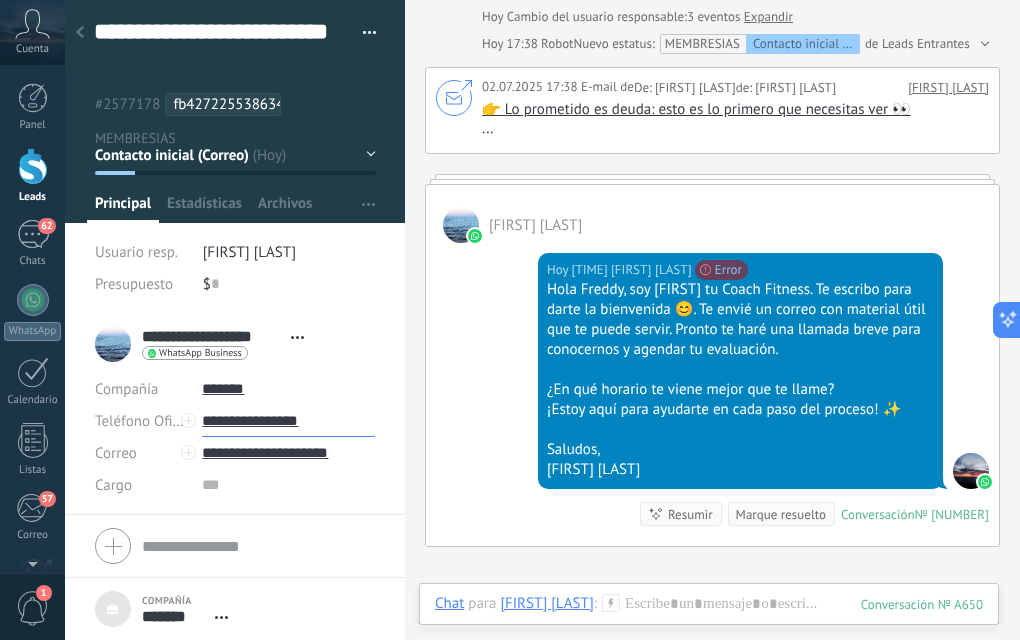 drag, startPoint x: 324, startPoint y: 422, endPoint x: 200, endPoint y: 421, distance: 124.004036 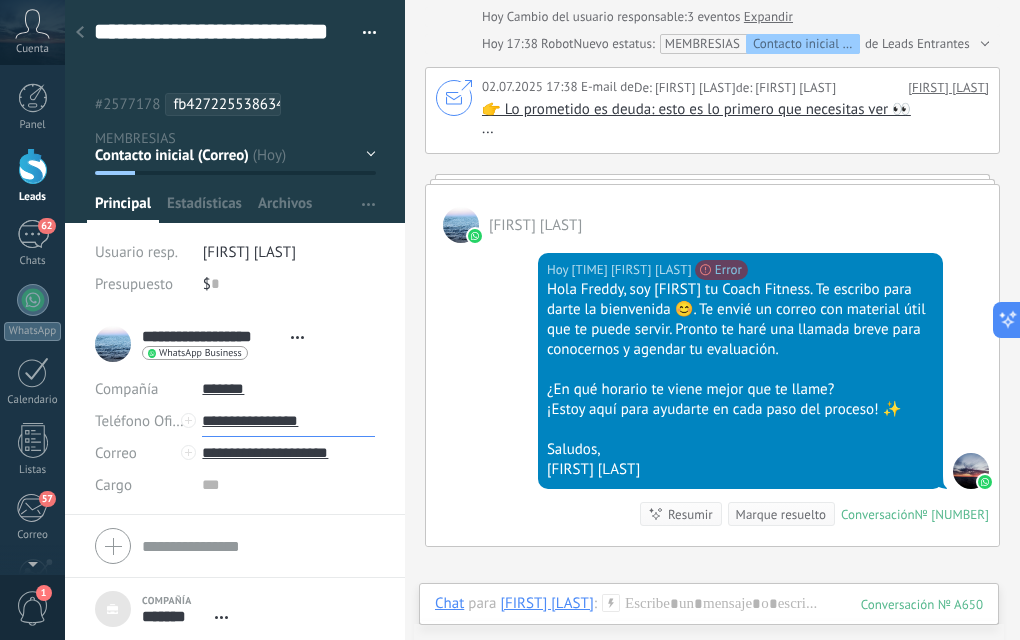 click on "**********" at bounding box center (288, 421) 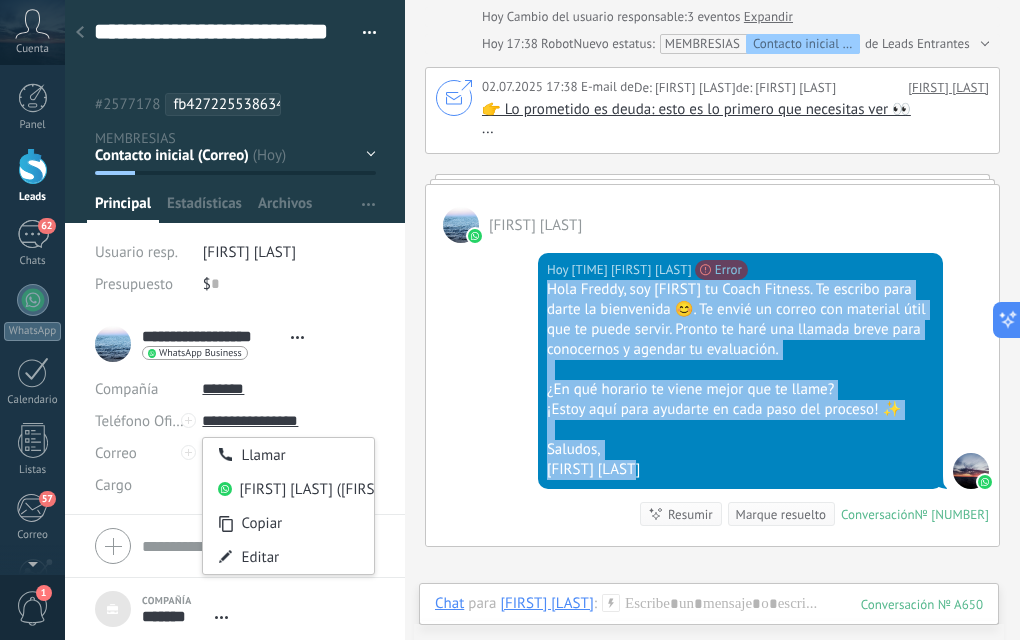 drag, startPoint x: 604, startPoint y: 464, endPoint x: 547, endPoint y: 312, distance: 162.33607 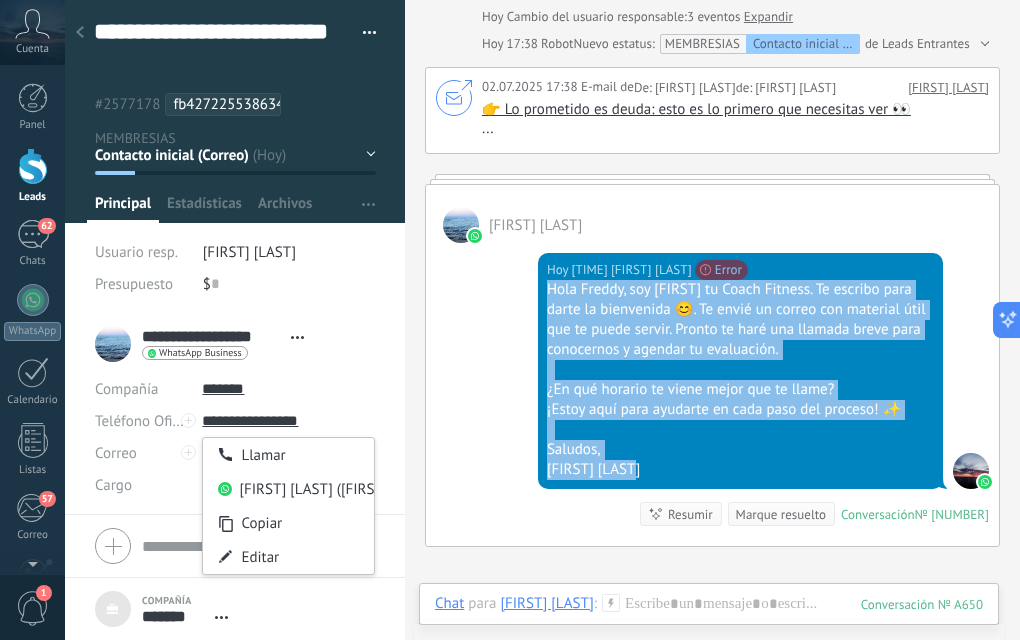 click on "Hola Freddy, soy Lenin tu Coach Fitness. Te escribo para darte la bienvenida 😊. Te envié un correo con material útil que te puede servir. Pronto te haré una llamada breve para conocernos y agendar tu evaluación.   ¿En qué horario te viene mejor que te llame? ¡Estoy aquí para ayudarte en cada paso del proceso! ✨   Saludos, Lenin Velasco" at bounding box center [740, 380] 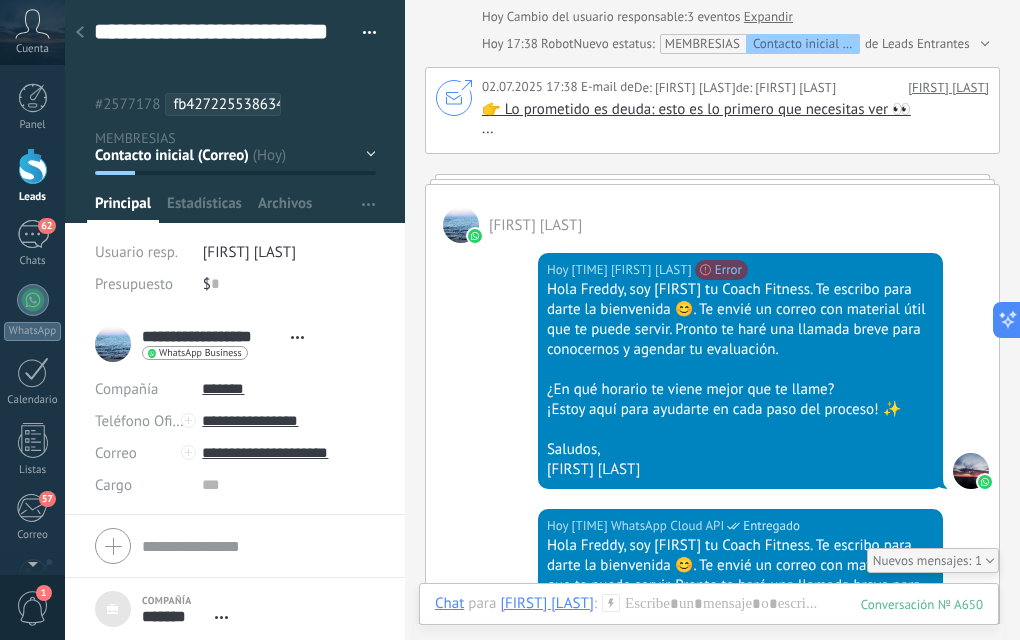 scroll, scrollTop: 582, scrollLeft: 0, axis: vertical 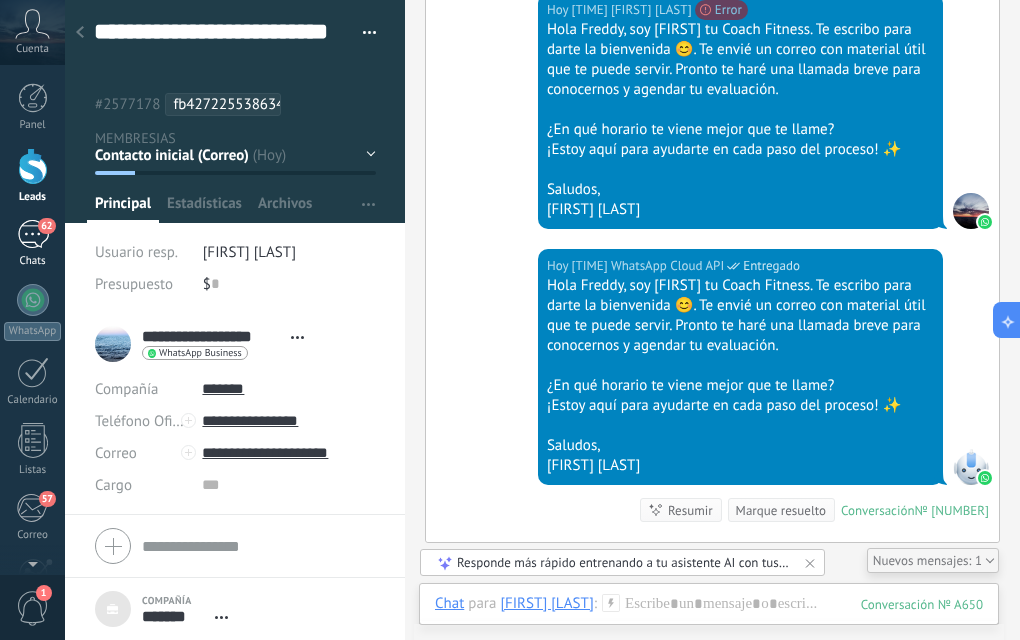 click on "62" at bounding box center [33, 234] 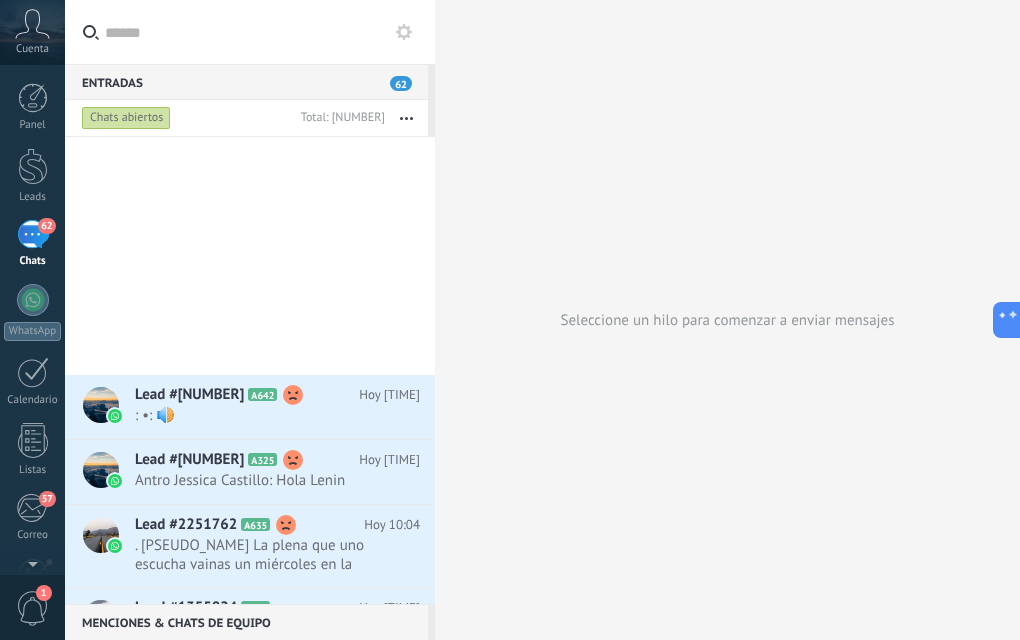 scroll, scrollTop: 4326, scrollLeft: 0, axis: vertical 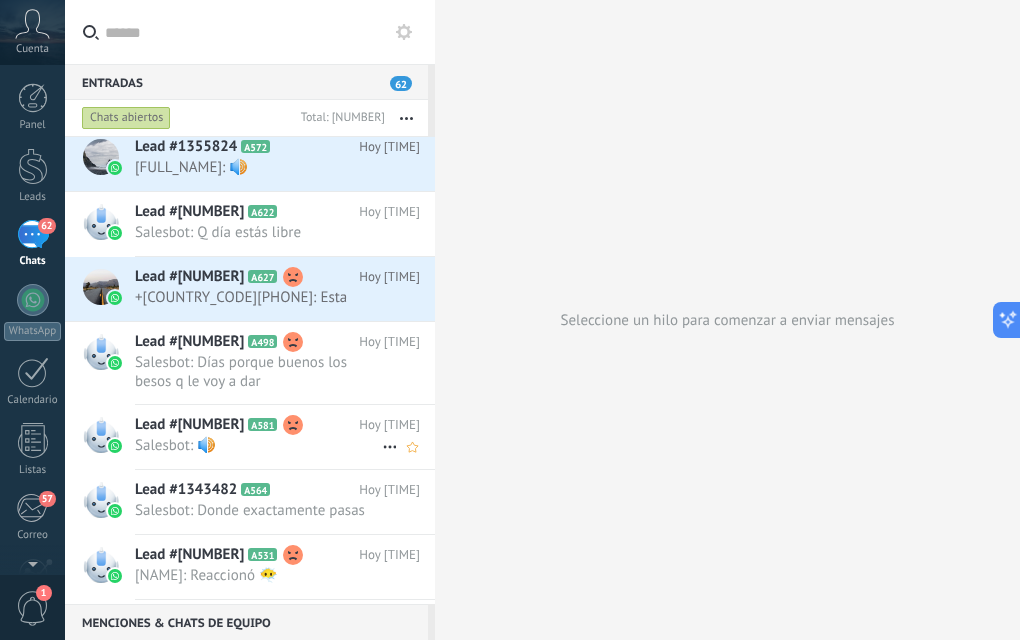 click at bounding box center (293, 425) 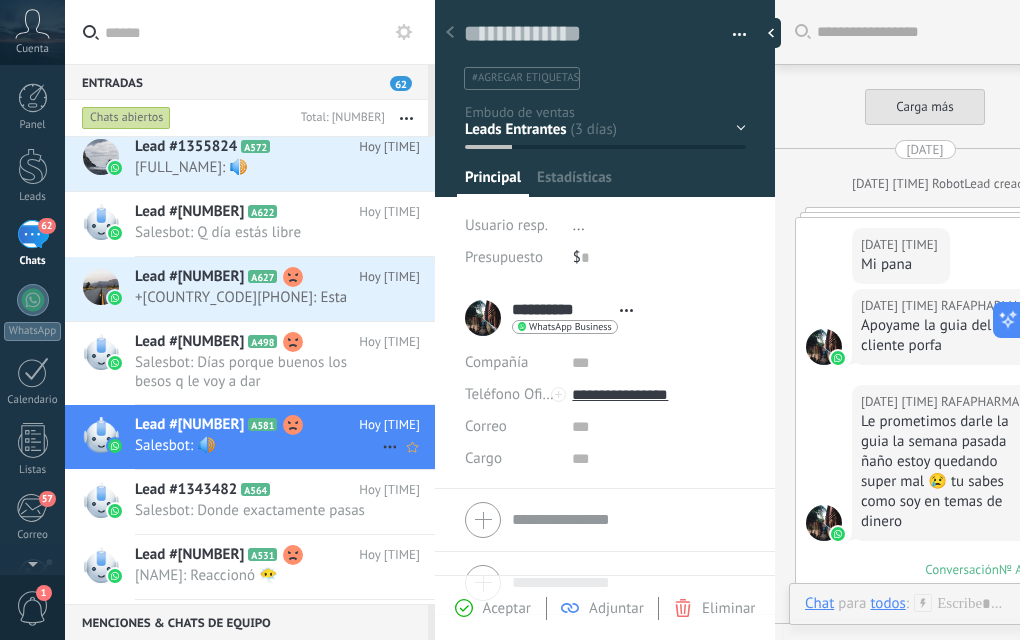 scroll, scrollTop: 30, scrollLeft: 0, axis: vertical 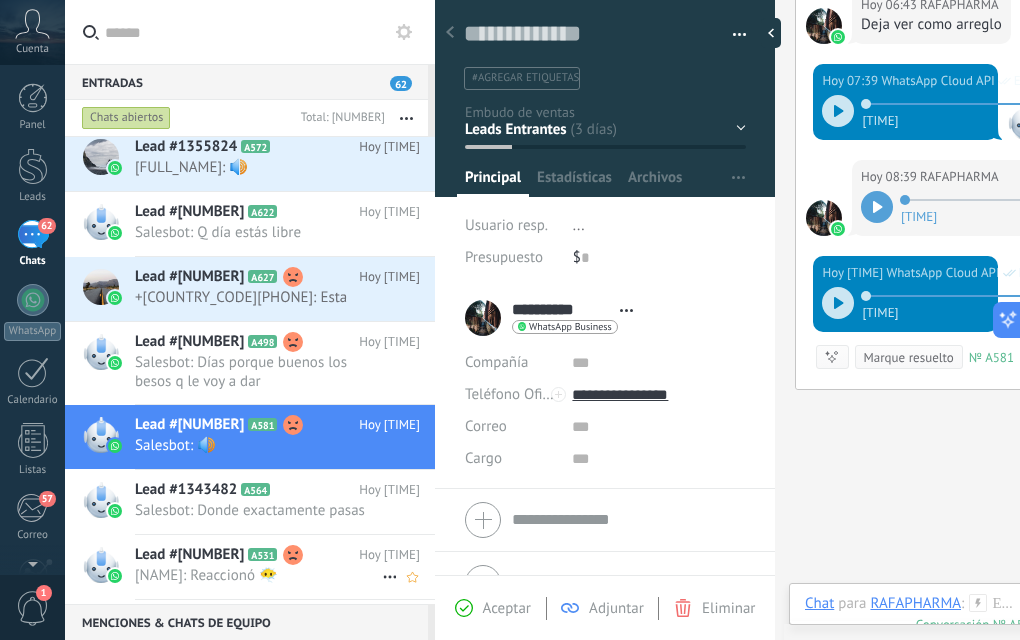click at bounding box center [293, 555] 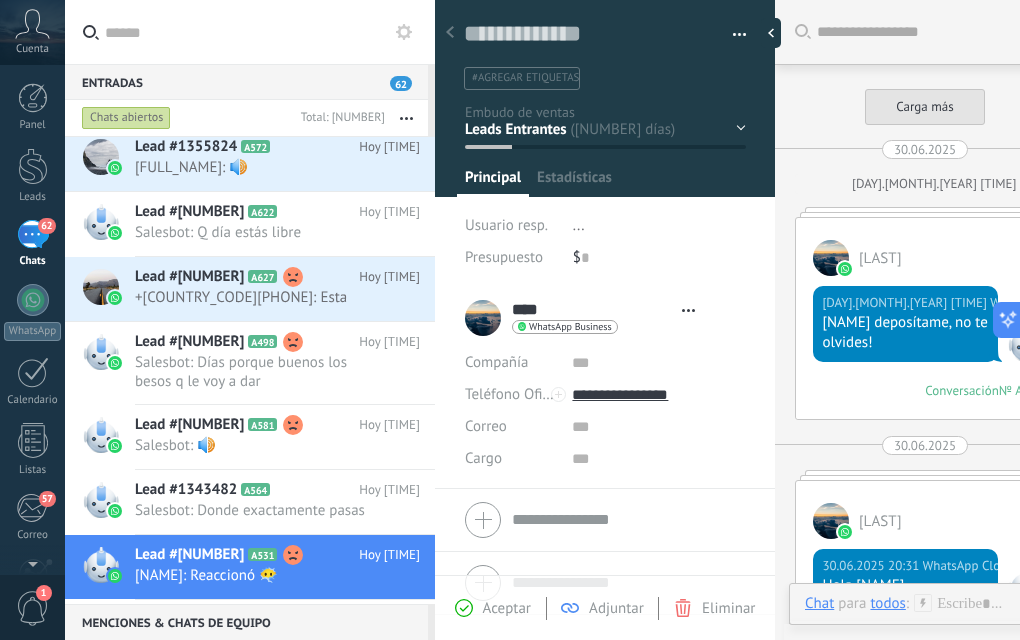 scroll, scrollTop: 30, scrollLeft: 0, axis: vertical 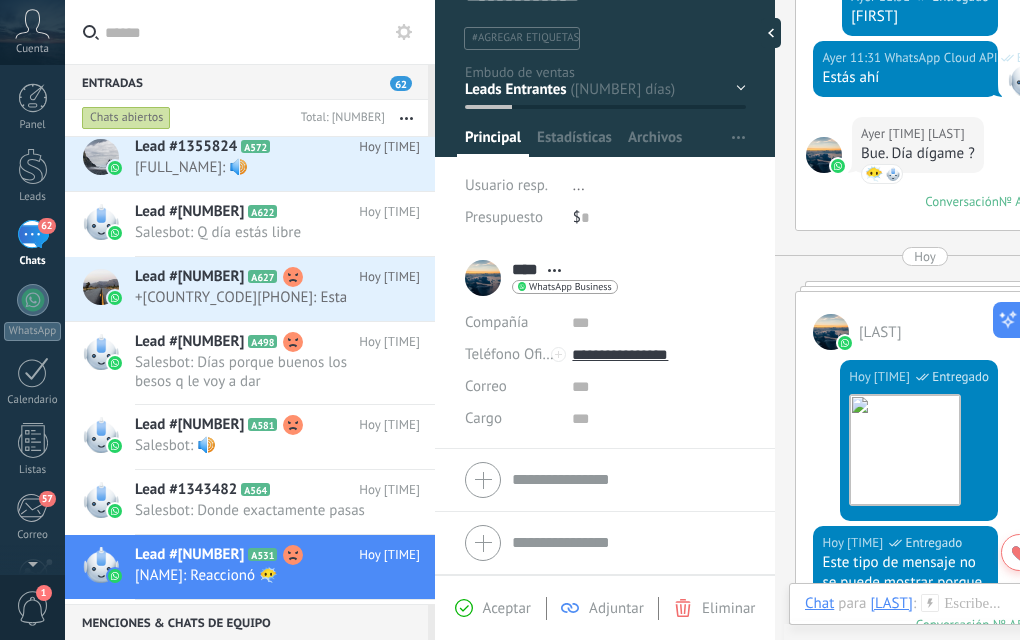 click on "**** [LAST]
**** [LAST]
Apellido
Abrir detalle
Copie el nombre
Desatar
Contacto principal" at bounding box center (541, 278) 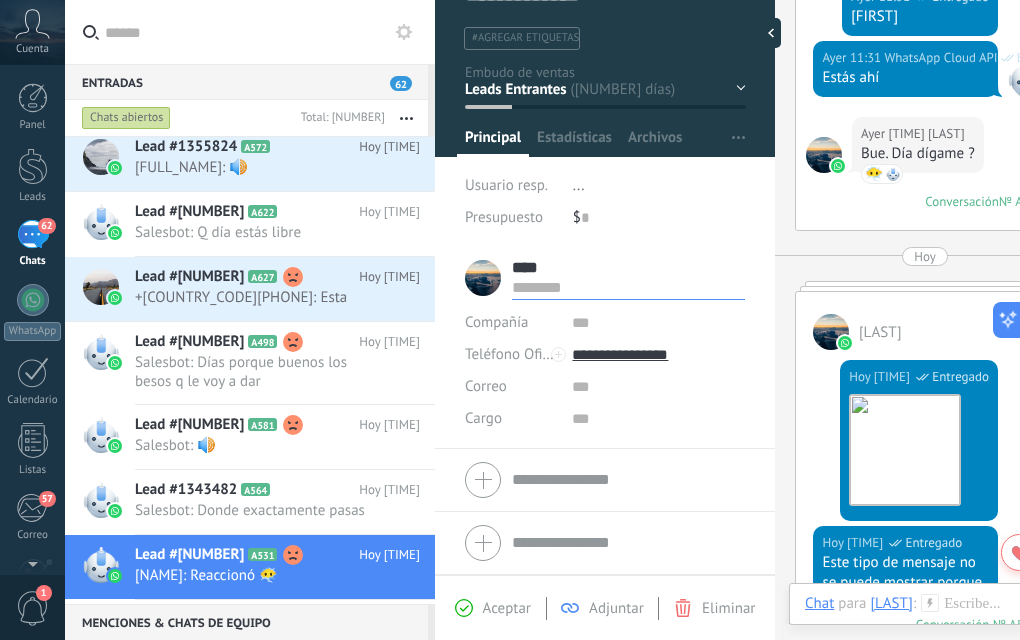 click on "****" at bounding box center (628, 268) 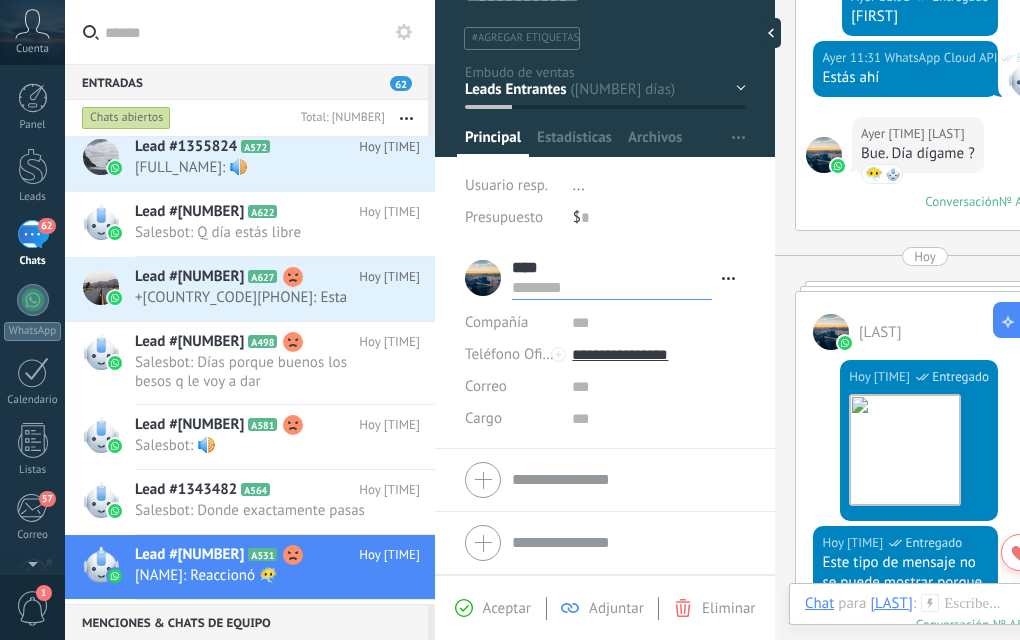 click on "**** [LAST]
**** [LAST]
[LAST]
Abrir detalle
Copie el nombre" at bounding box center [605, 348] 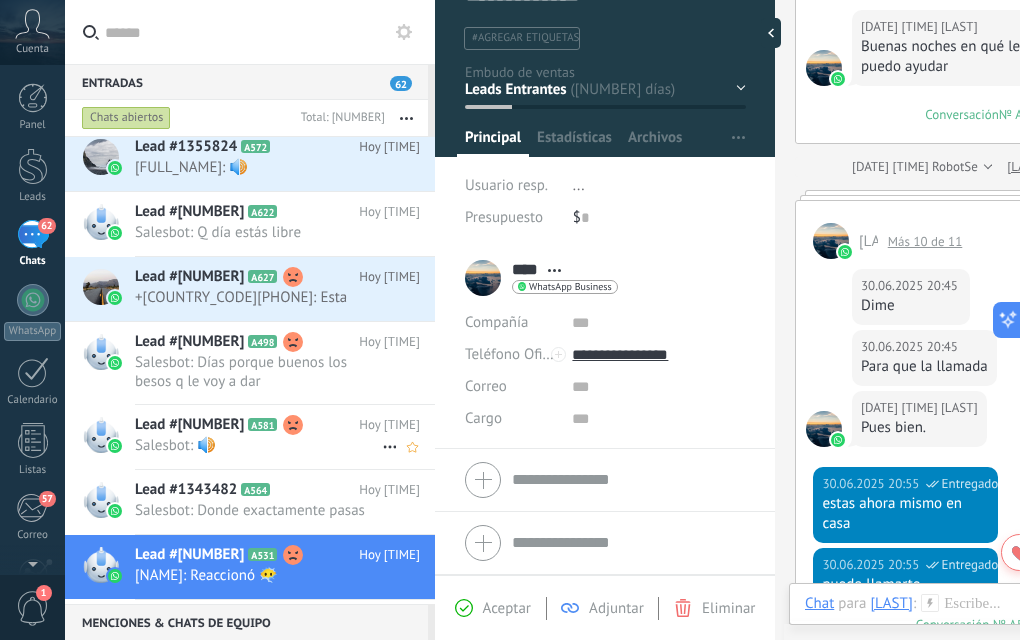 scroll, scrollTop: 120, scrollLeft: 0, axis: vertical 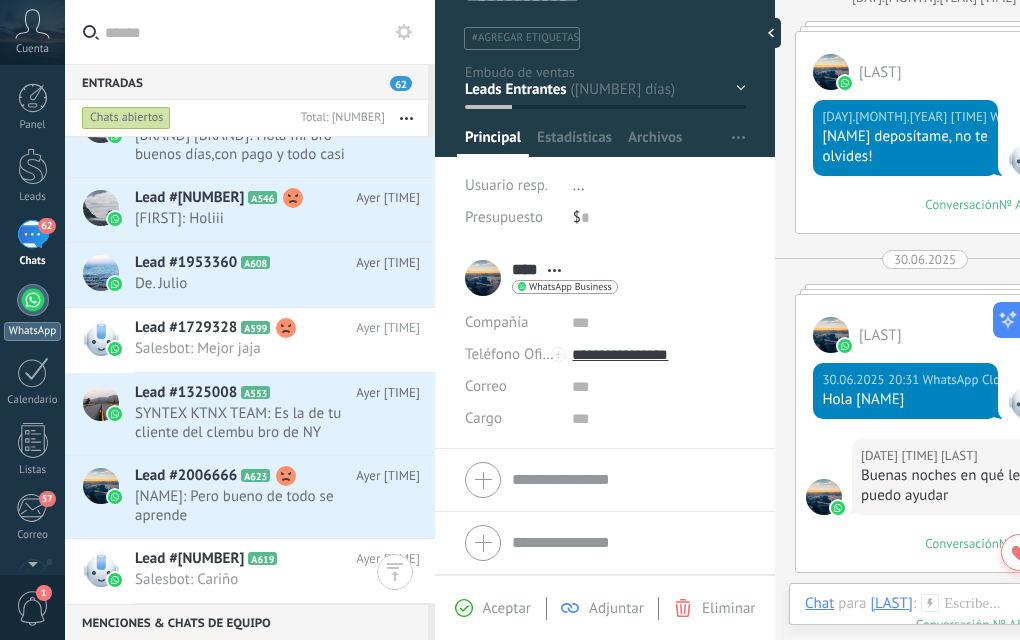 click at bounding box center [33, 300] 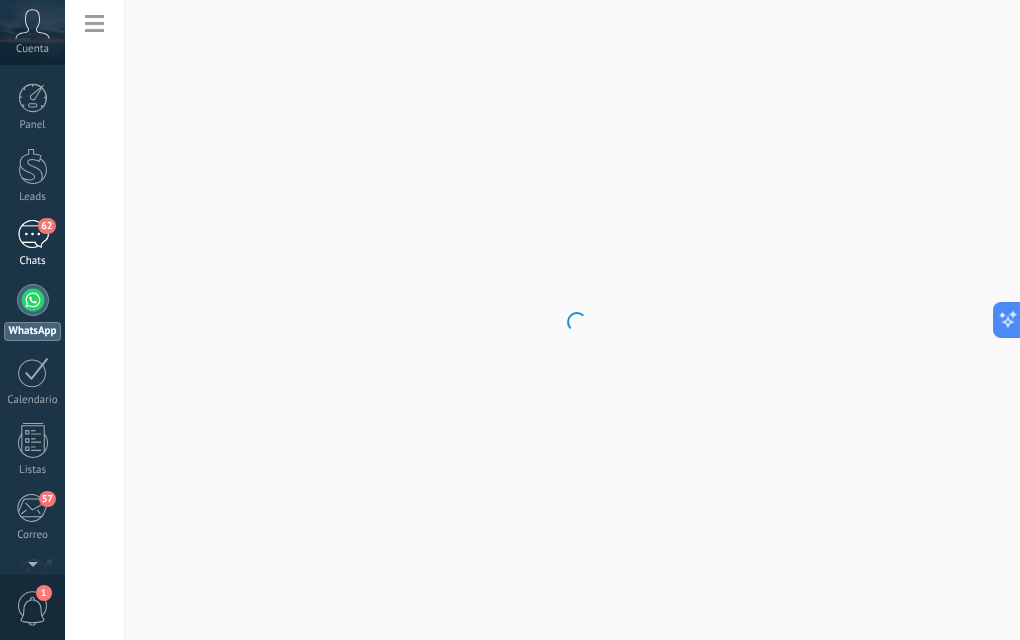 click on "62" at bounding box center (33, 234) 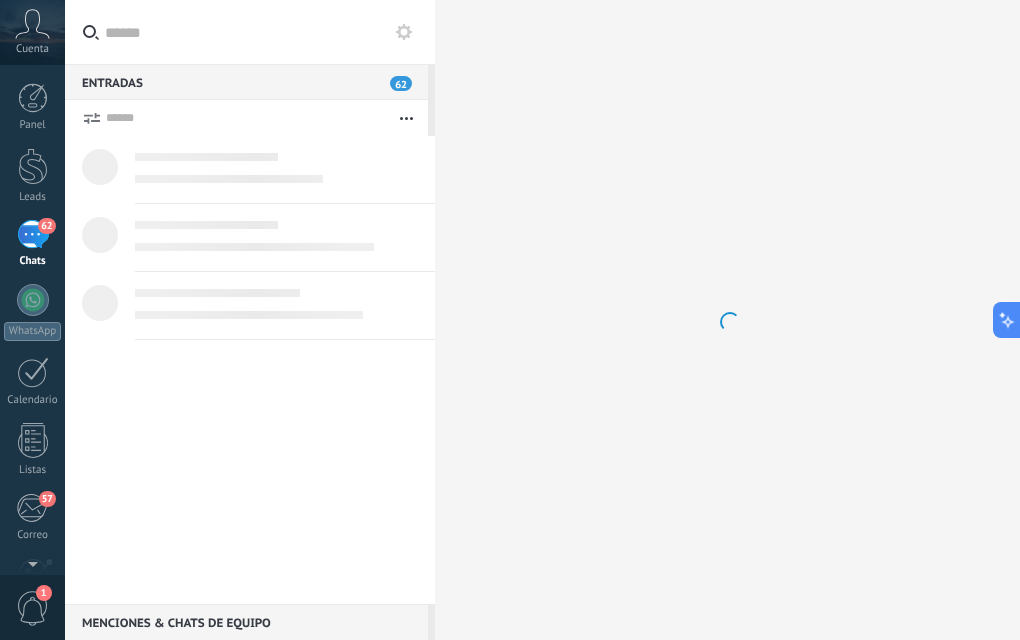 click on "62" at bounding box center [33, 234] 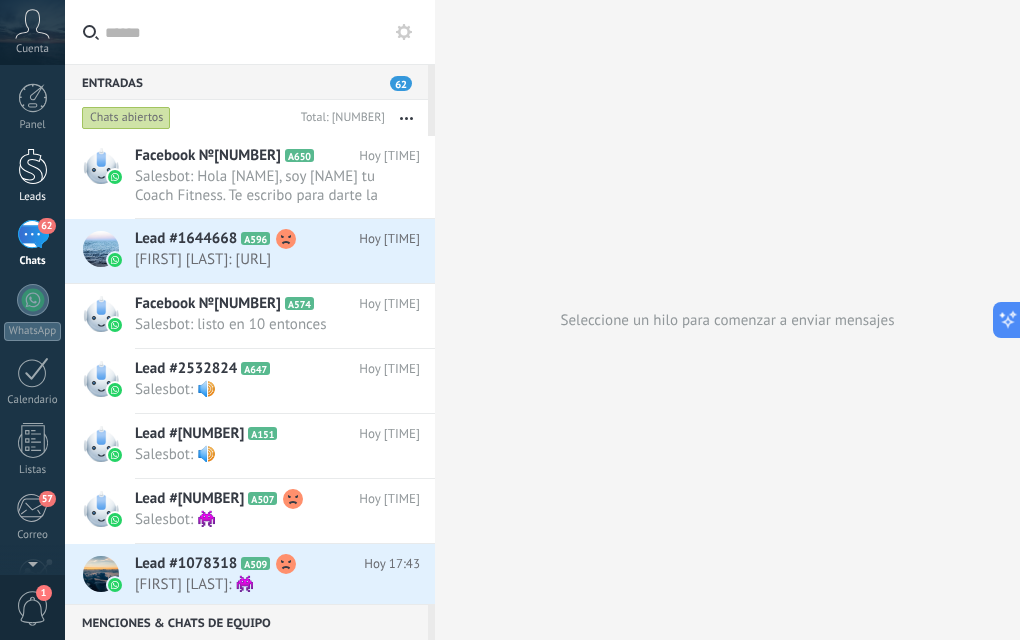 click at bounding box center [33, 166] 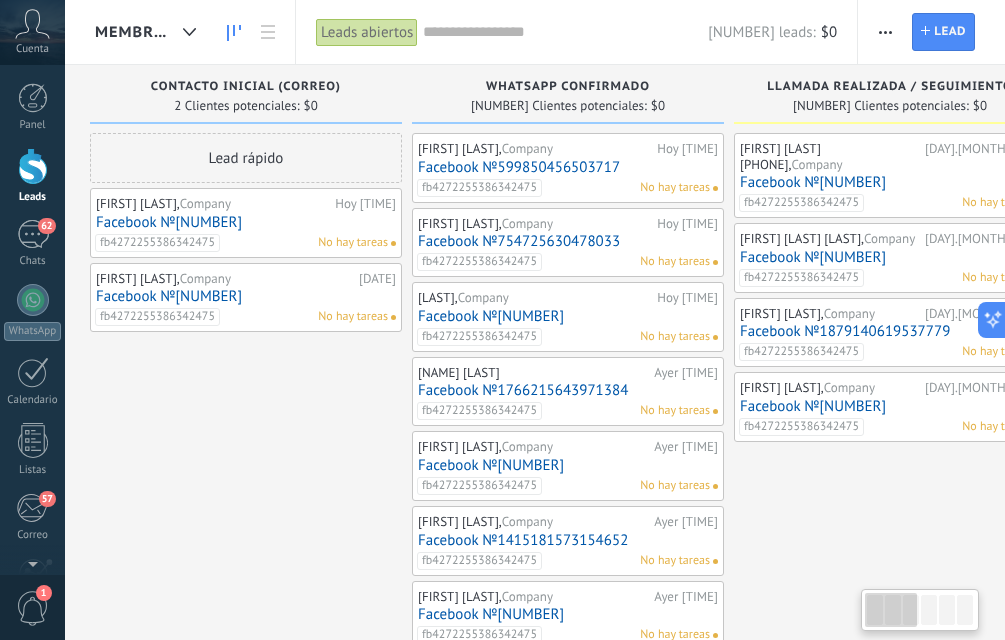 scroll, scrollTop: 0, scrollLeft: 8, axis: horizontal 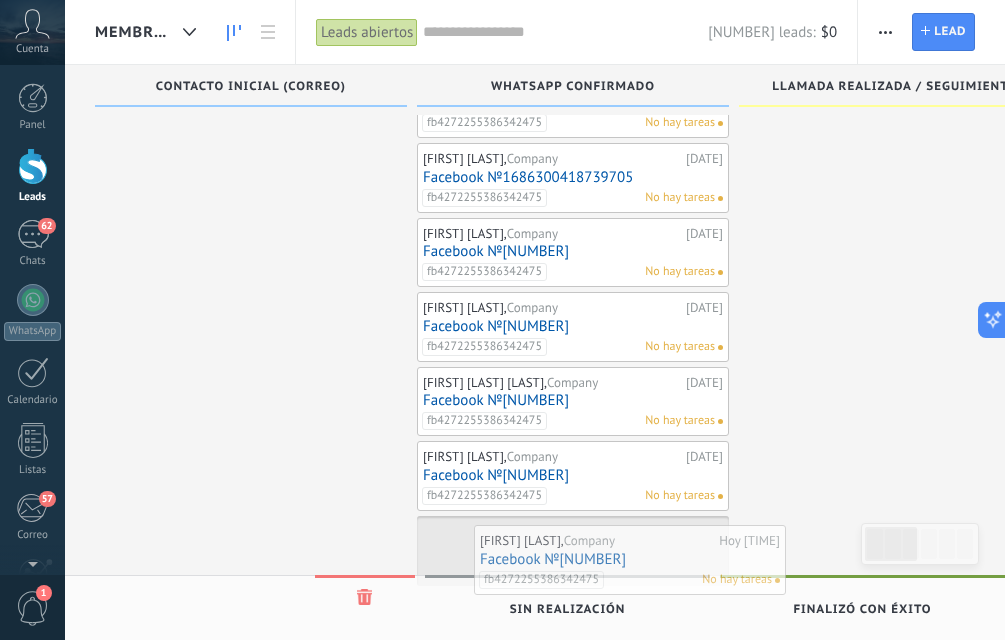 drag, startPoint x: 224, startPoint y: 208, endPoint x: 610, endPoint y: 534, distance: 505.2445 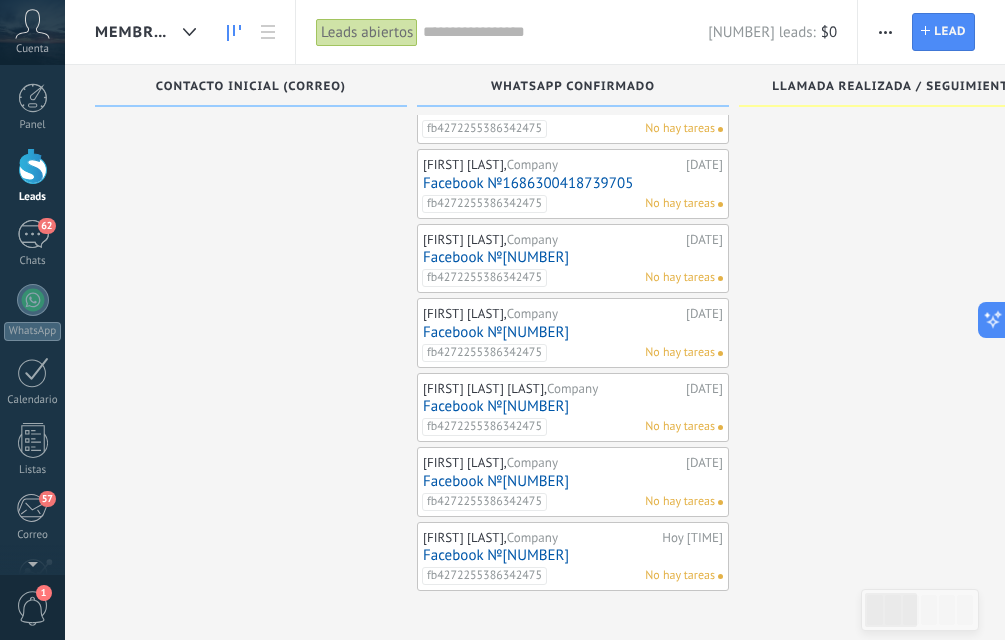 click on "[ID] [NAME],  Company [DATE] Facebook №[NUMBER] [ID] No hay tareas [NAME] [LAST],  Company [DATE] Facebook №[NUMBER] [ID] No hay tareas [NAME] [LAST],  Company [DATE] Facebook №[NUMBER] [ID] No hay tareas [NAME] [LAST],  Company [DATE] Facebook №[NUMBER] [ID] No hay tareas" at bounding box center (895, -190) 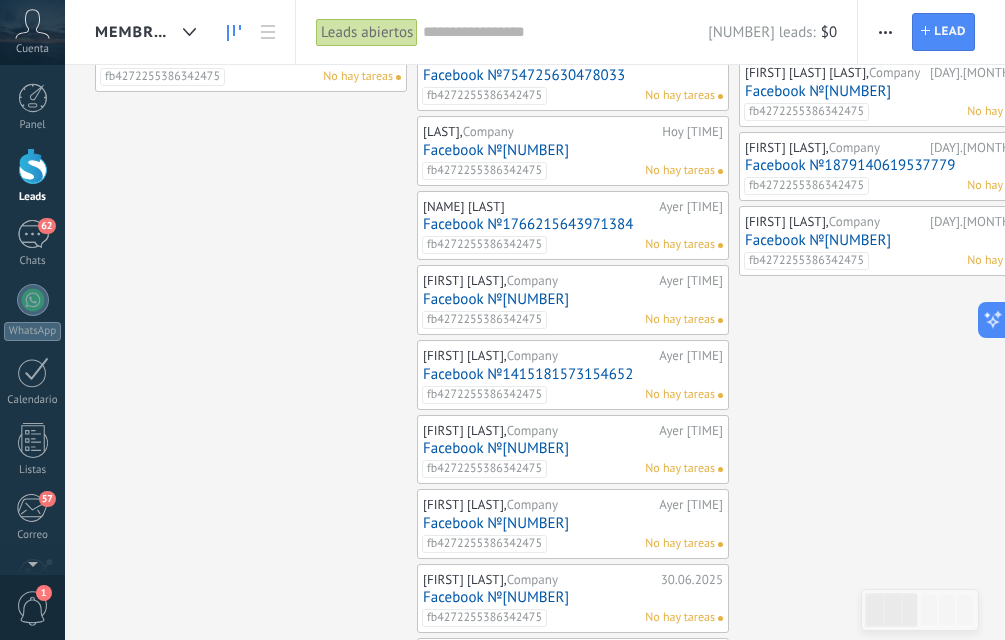 scroll, scrollTop: 0, scrollLeft: 0, axis: both 